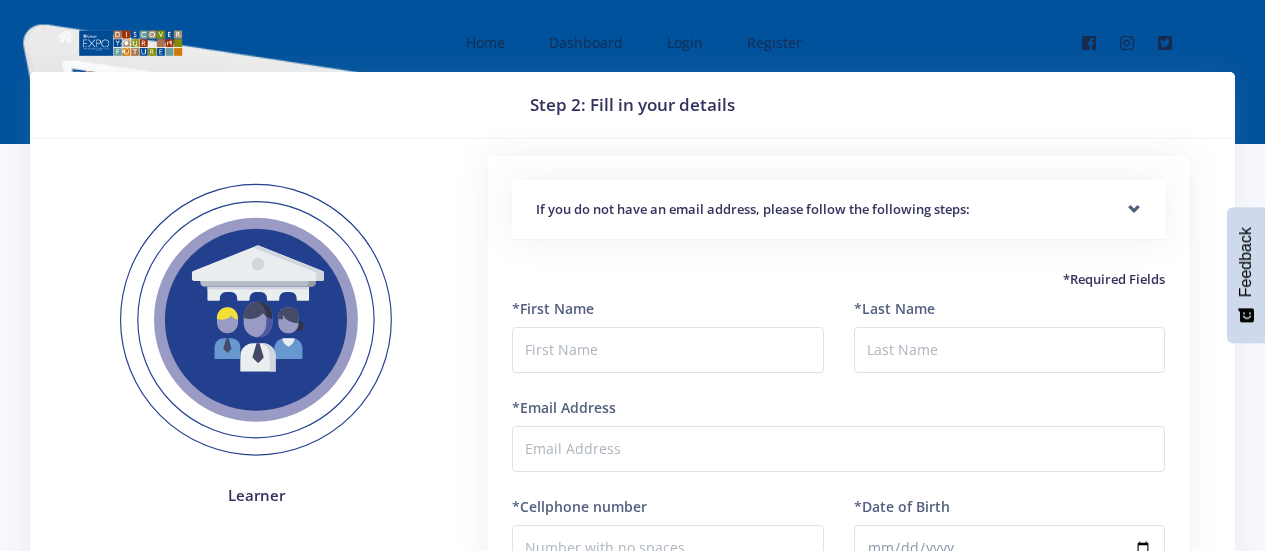 scroll, scrollTop: 0, scrollLeft: 0, axis: both 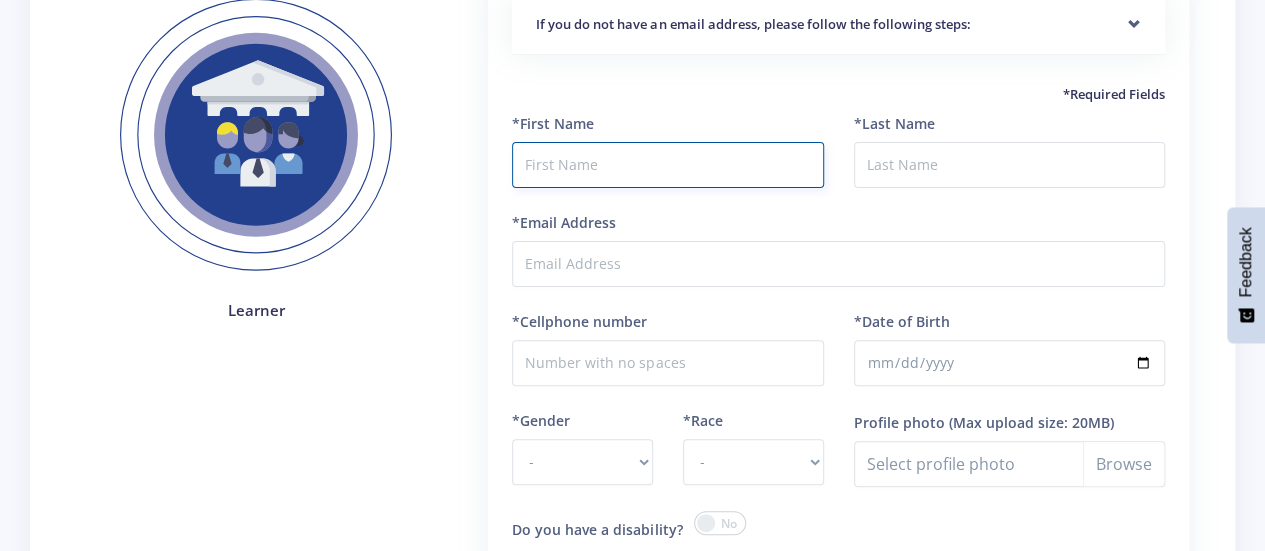 click at bounding box center (667, 165) 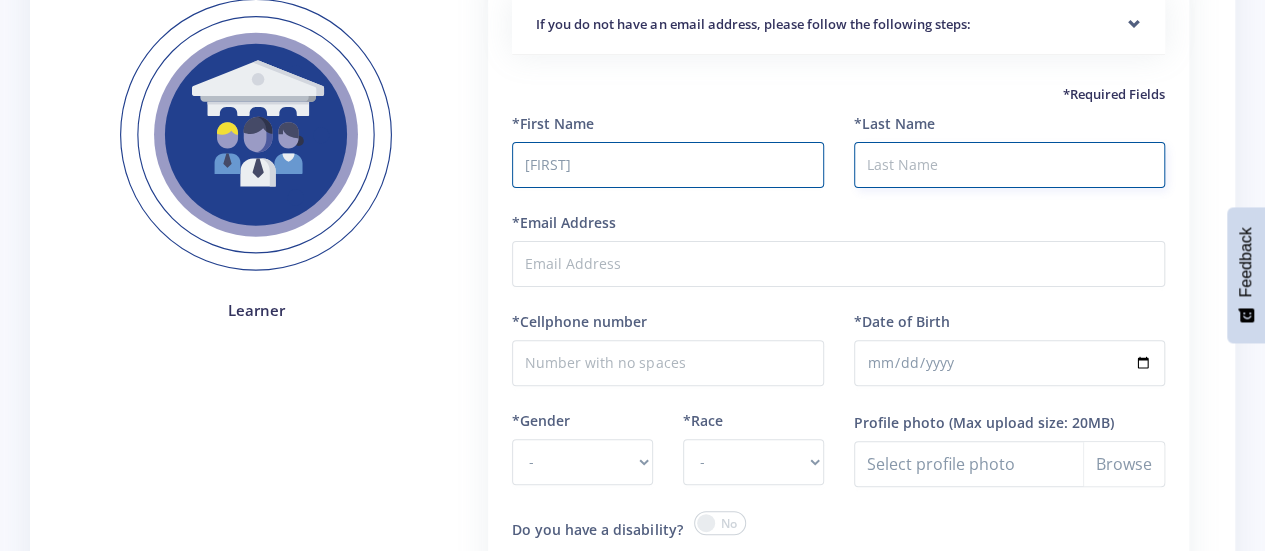 type on "[LAST]" 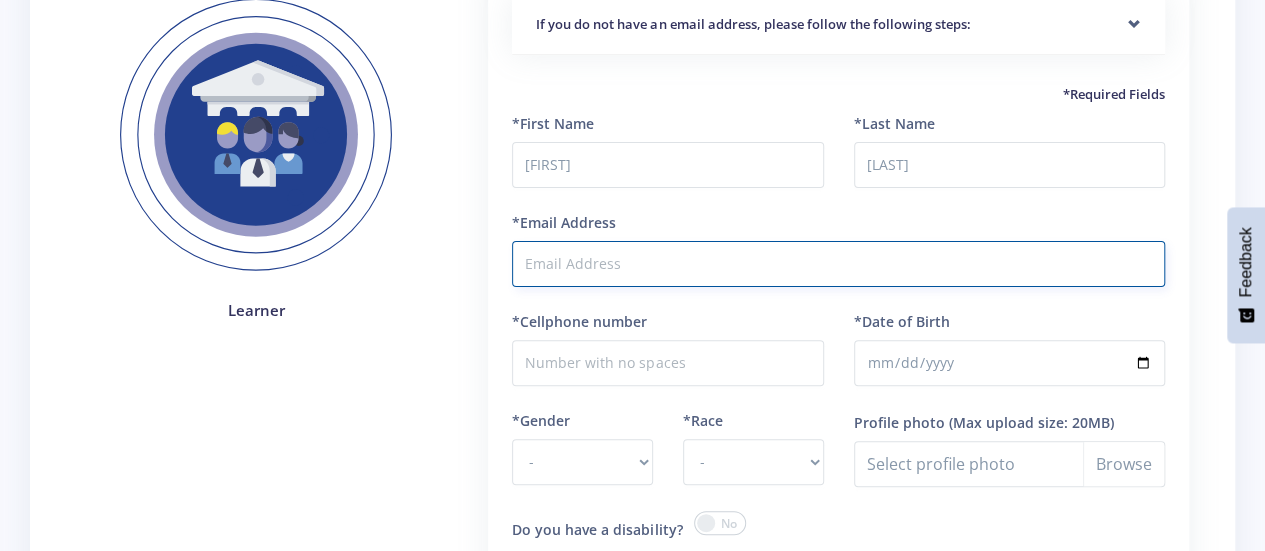 click on "*Email Address" at bounding box center (838, 264) 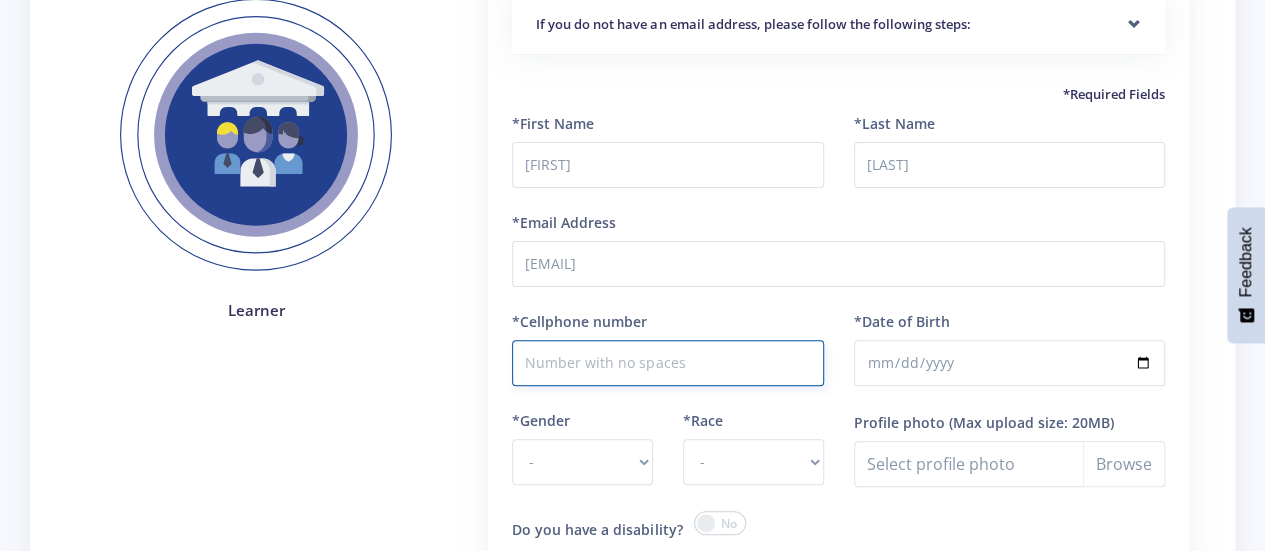 click on "*Cellphone number" at bounding box center [667, 363] 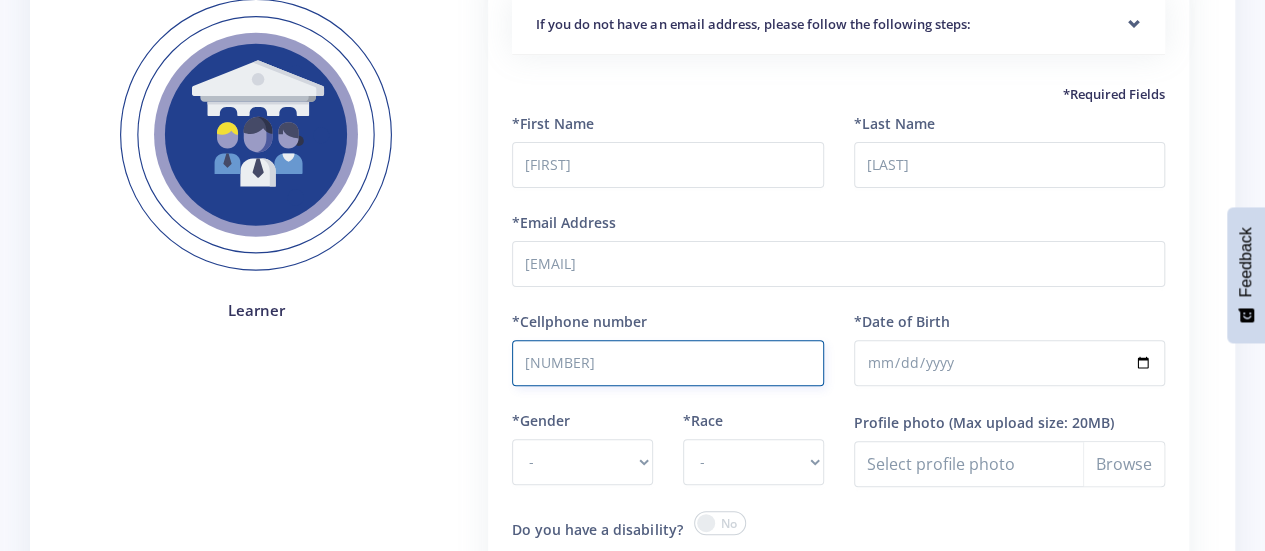 type on "[NUMBER]" 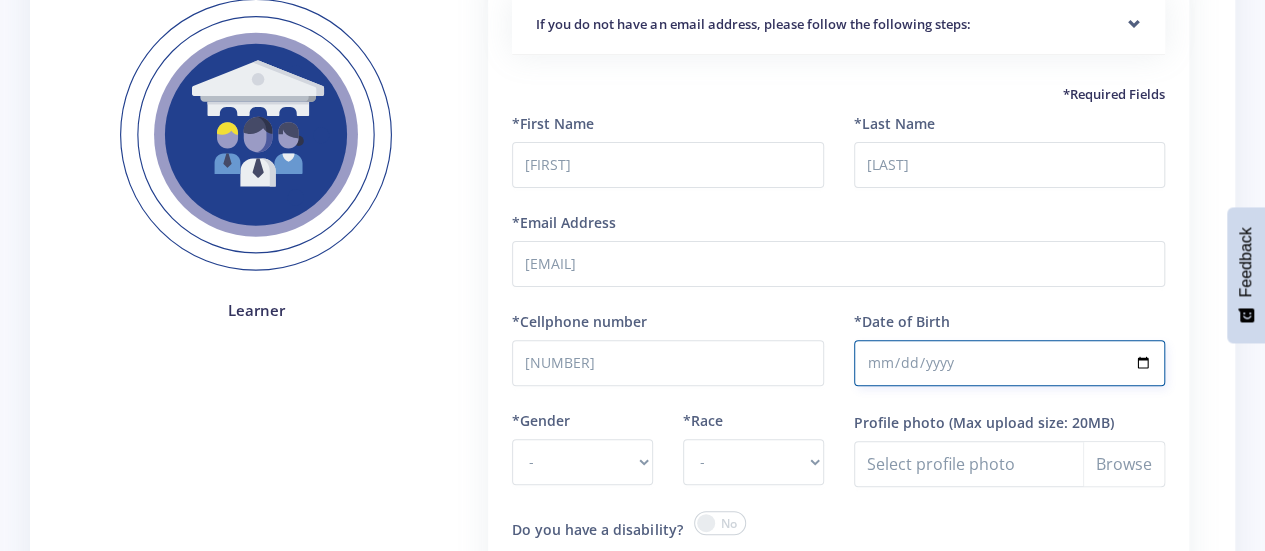 click on "*Date of Birth" at bounding box center [1009, 363] 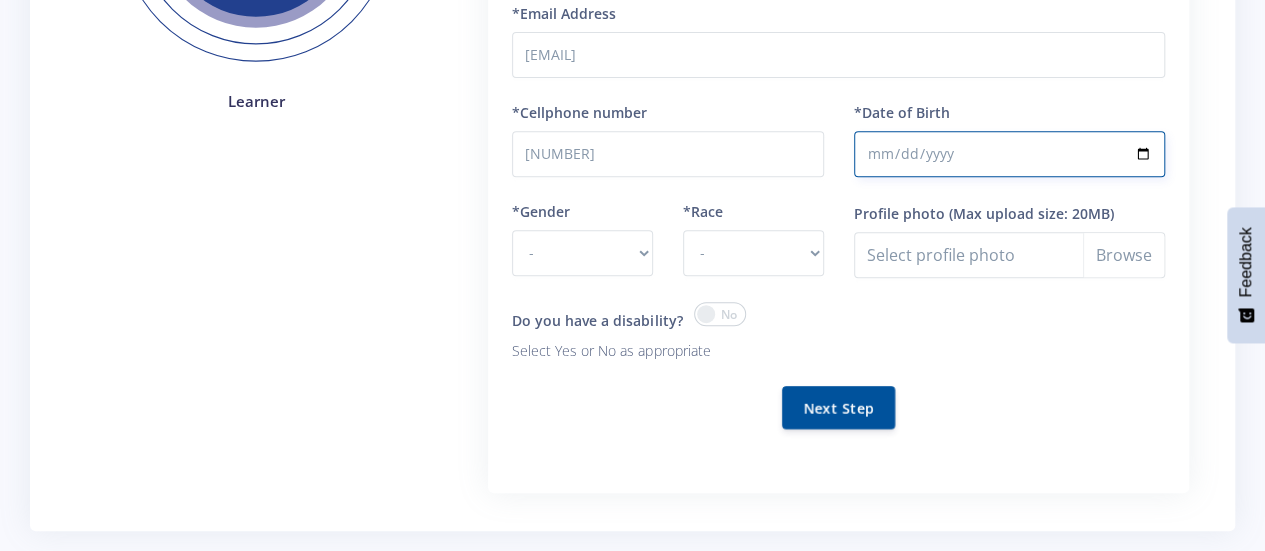 scroll, scrollTop: 422, scrollLeft: 0, axis: vertical 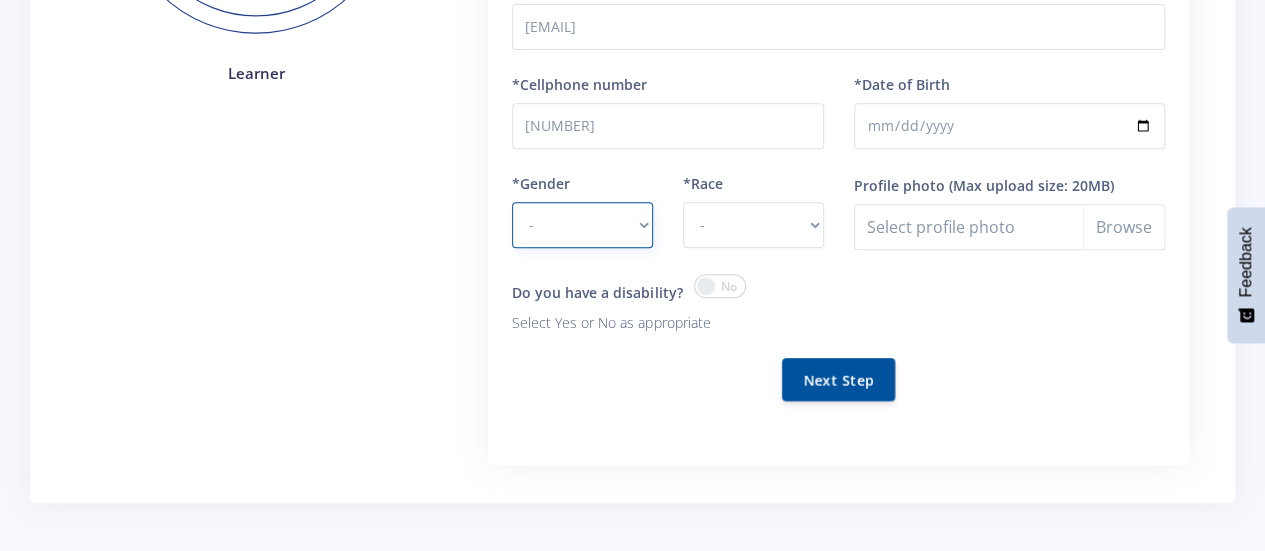 click on "-
Male
Female" at bounding box center [582, 225] 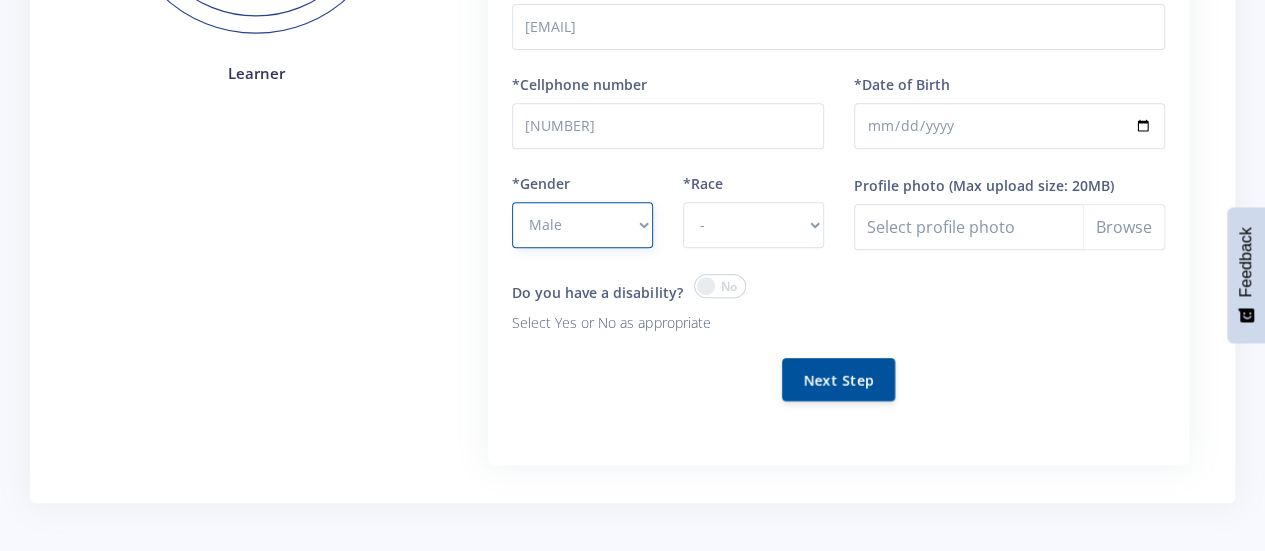 click on "-
Male
Female" at bounding box center (582, 225) 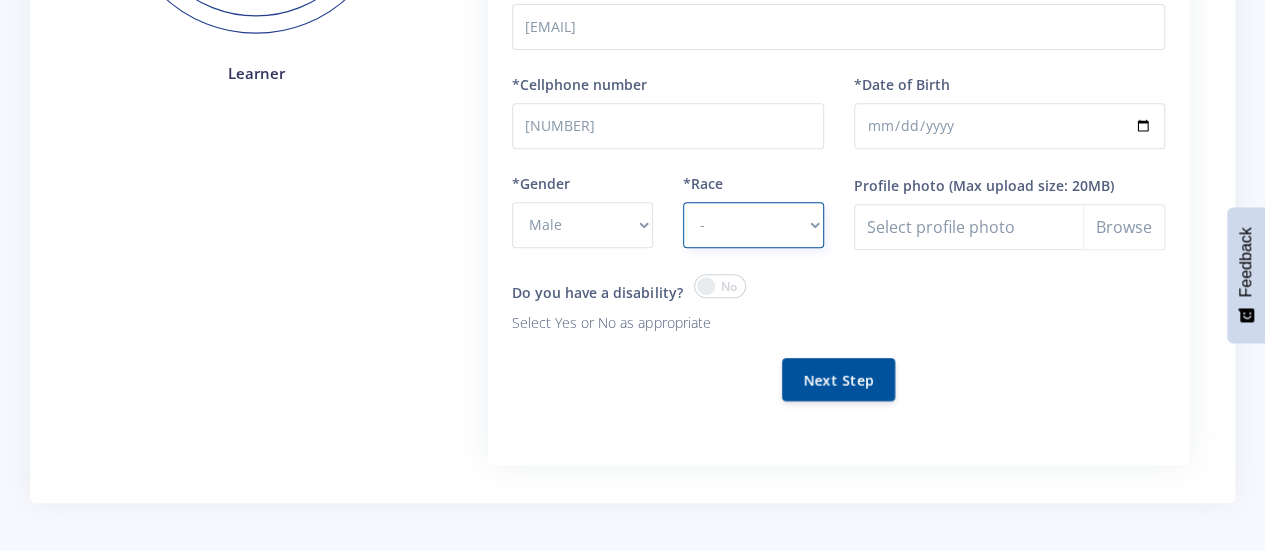 click on "-
African
Asian
Coloured
Indian
White
Other" at bounding box center (753, 225) 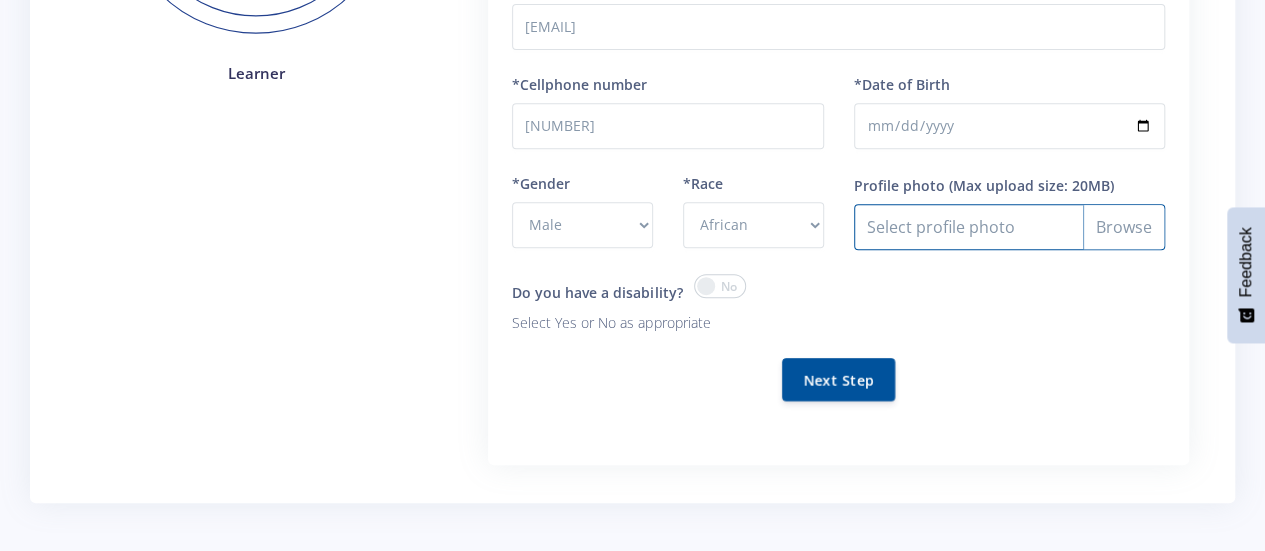 click on "Profile photo" at bounding box center (1009, 227) 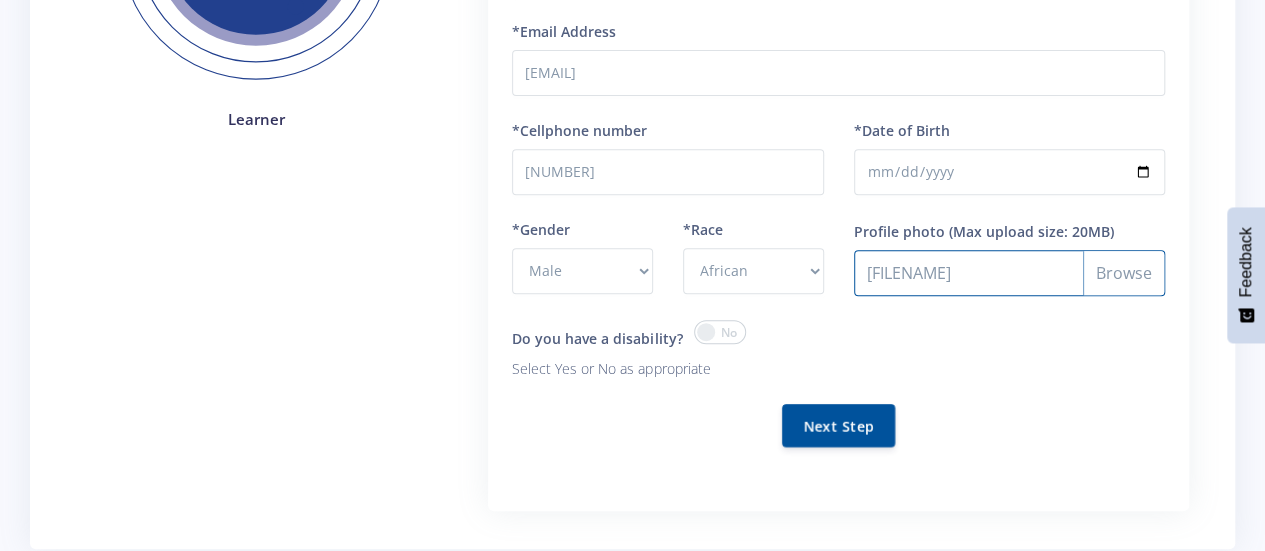 scroll, scrollTop: 347, scrollLeft: 0, axis: vertical 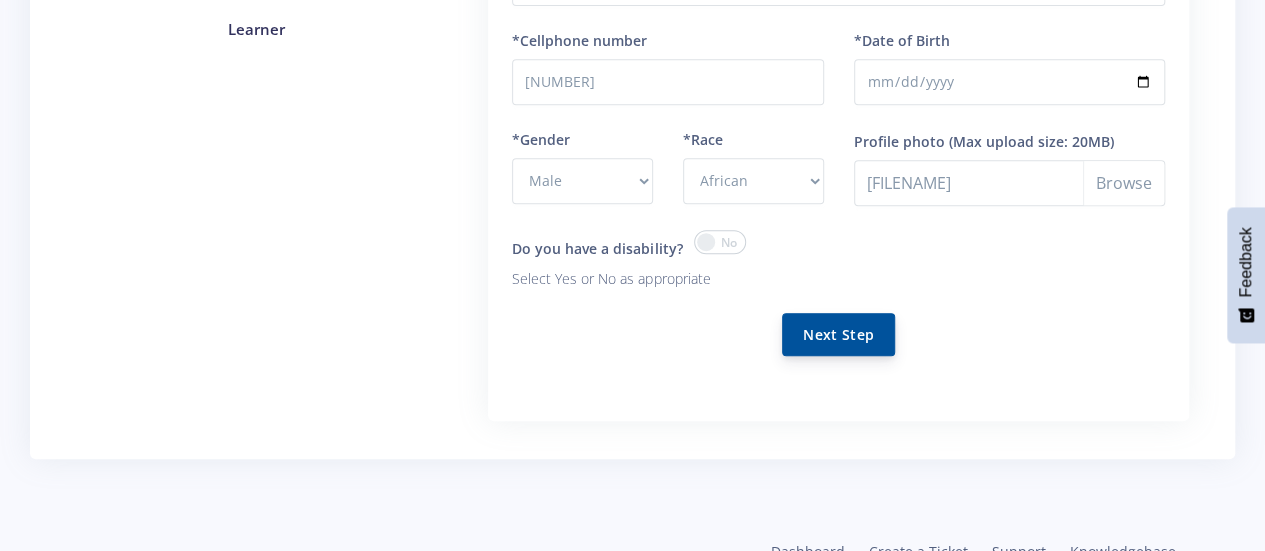 click on "Next
Step" at bounding box center (838, 334) 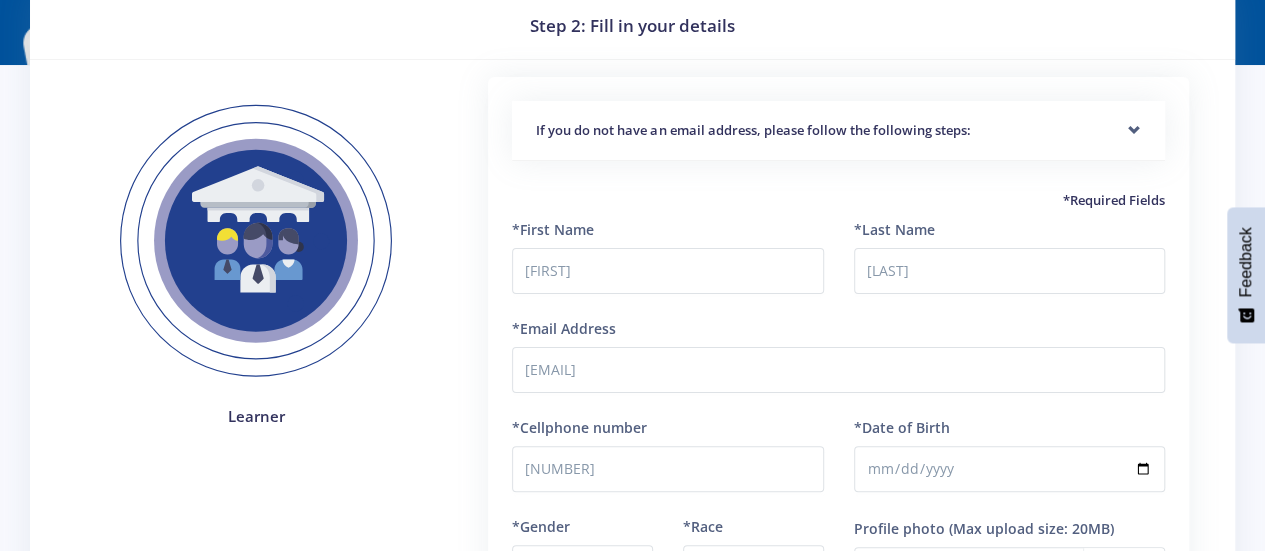 scroll, scrollTop: 83, scrollLeft: 0, axis: vertical 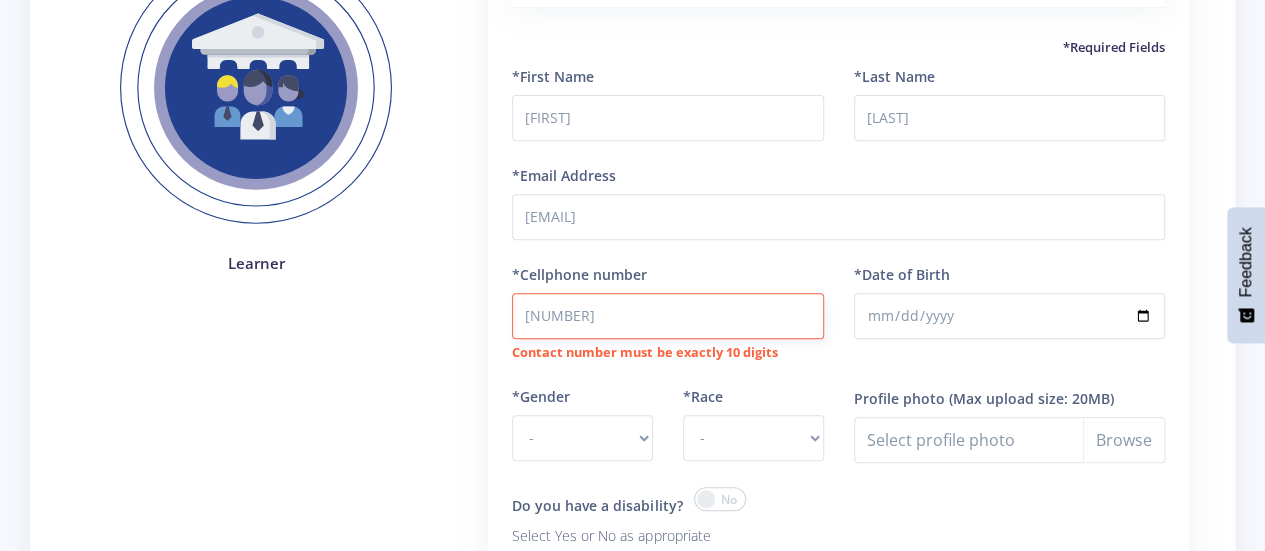 click on "[NUMBER]" at bounding box center (667, 316) 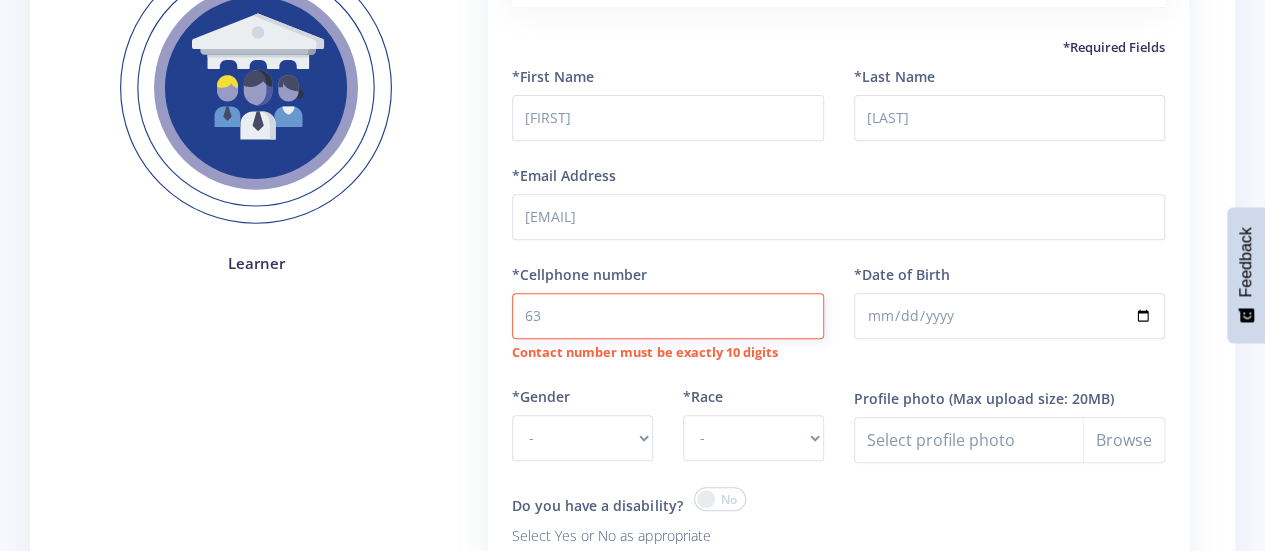 type on "6" 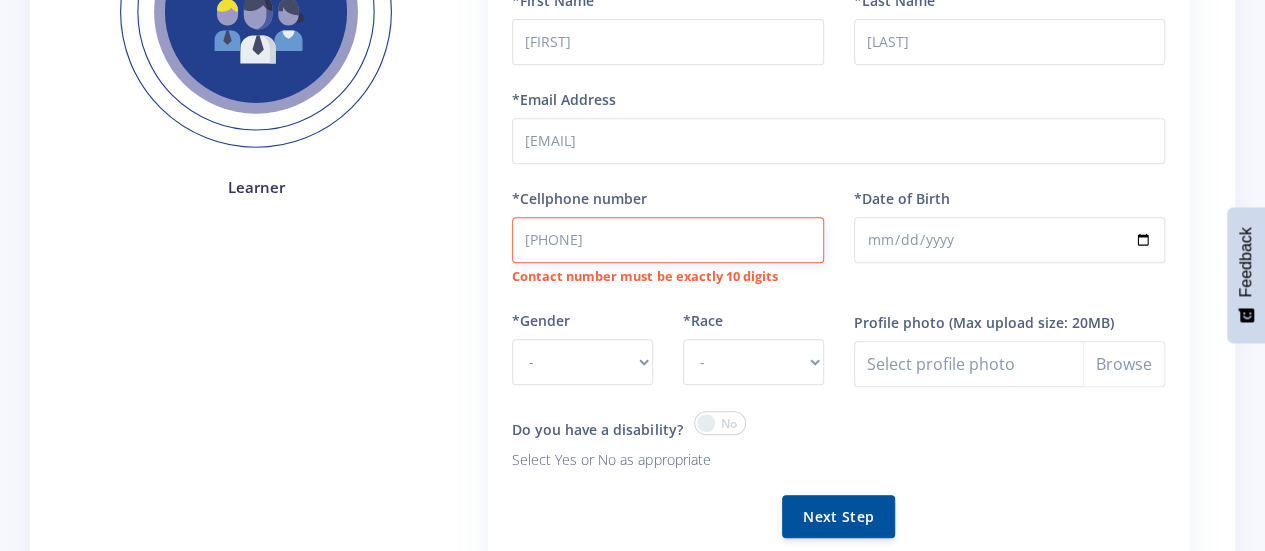 scroll, scrollTop: 442, scrollLeft: 0, axis: vertical 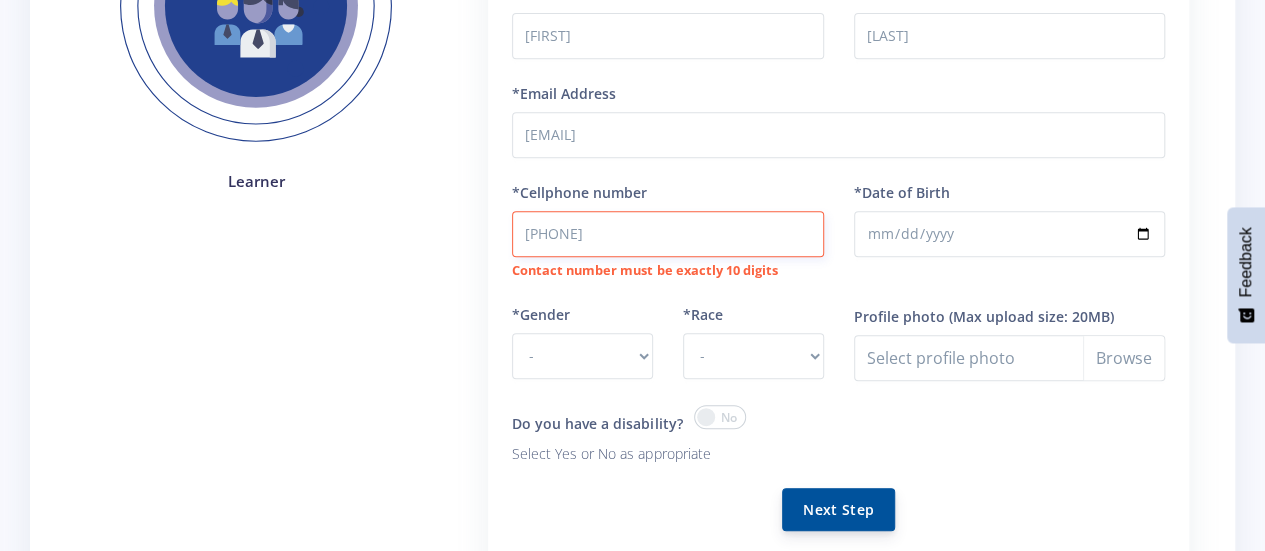 type on "[PHONE]" 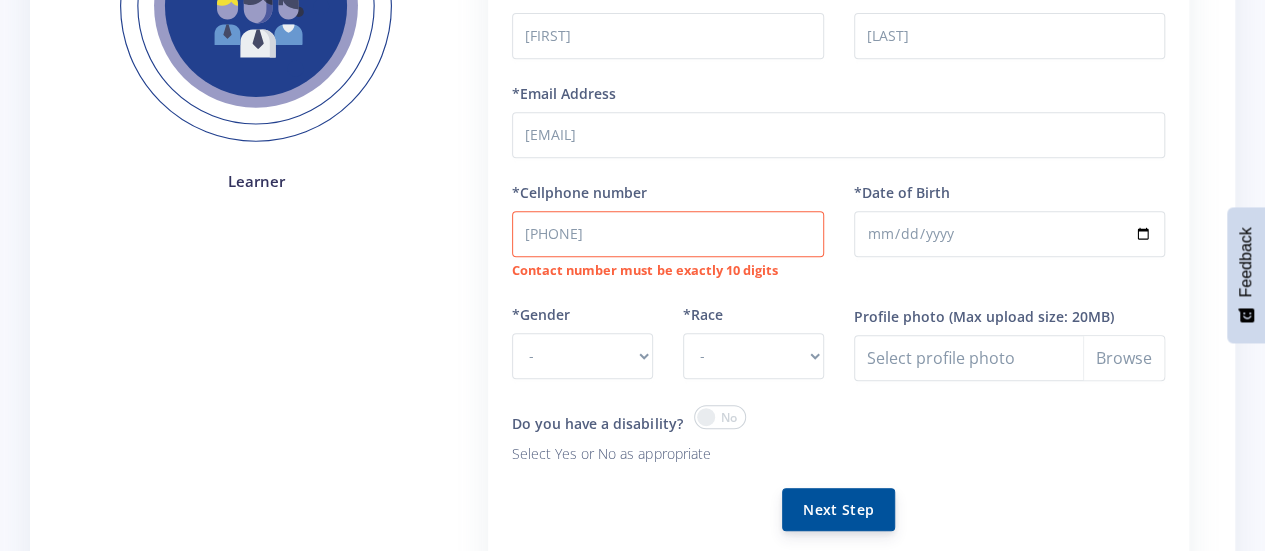 click on "Next
Step" at bounding box center [838, 509] 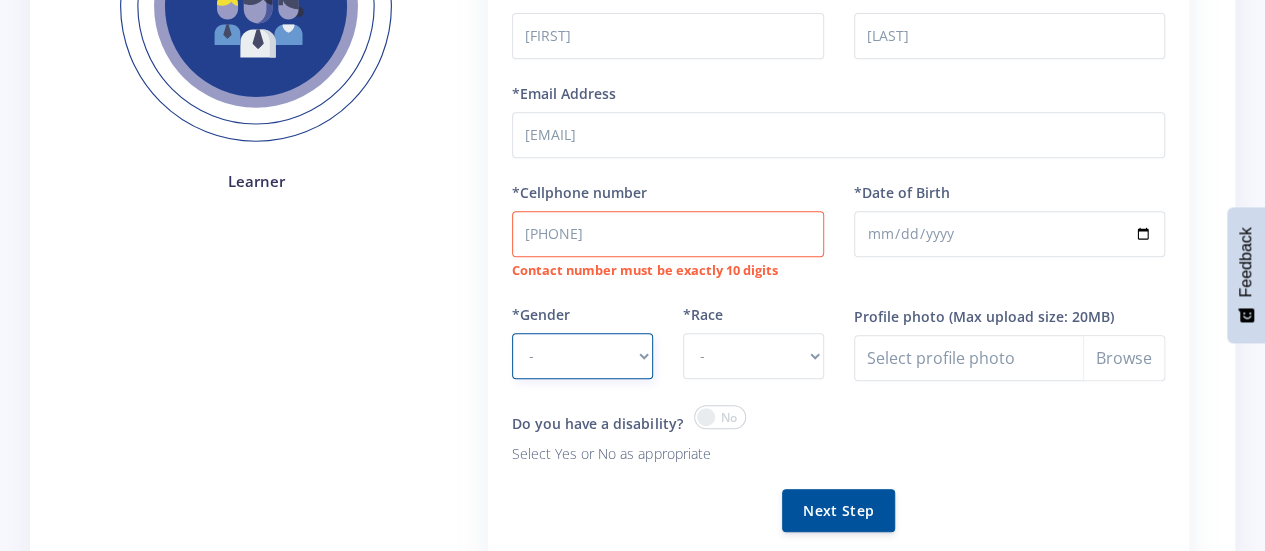 click on "-
Male
Female" at bounding box center (582, 356) 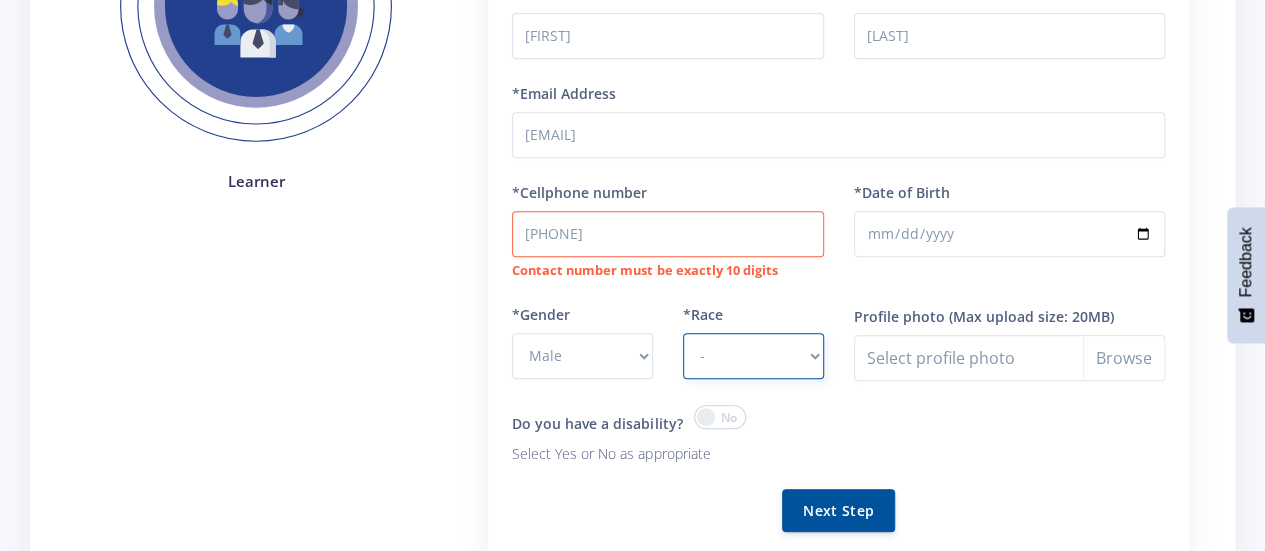 click on "-
African
Asian
Coloured
Indian
White
Other" at bounding box center [753, 356] 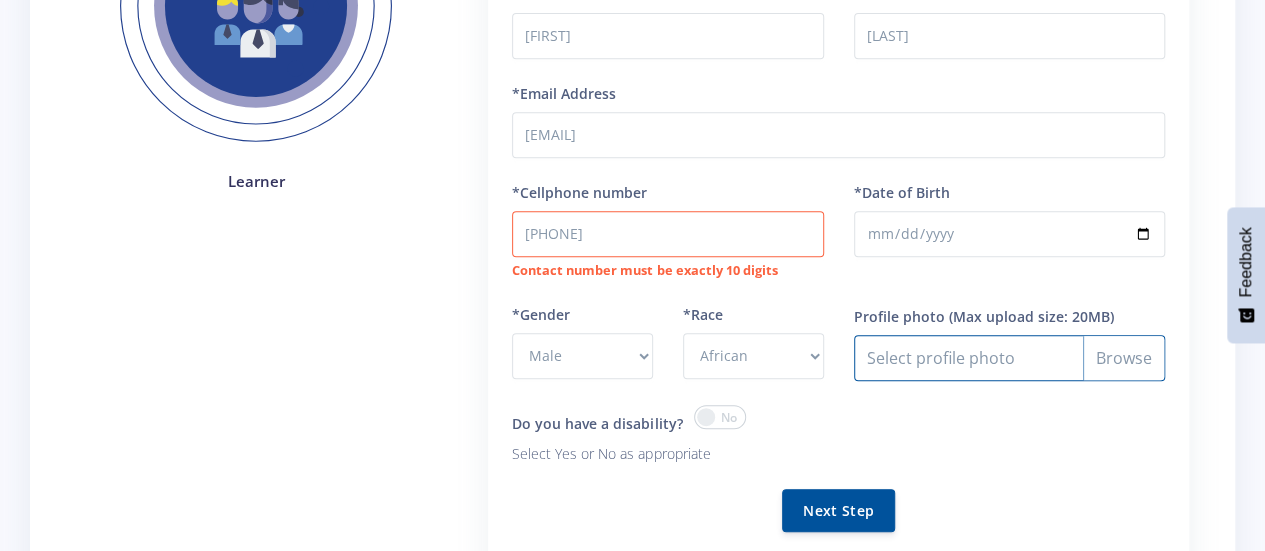 click on "Profile photo" at bounding box center [1009, 358] 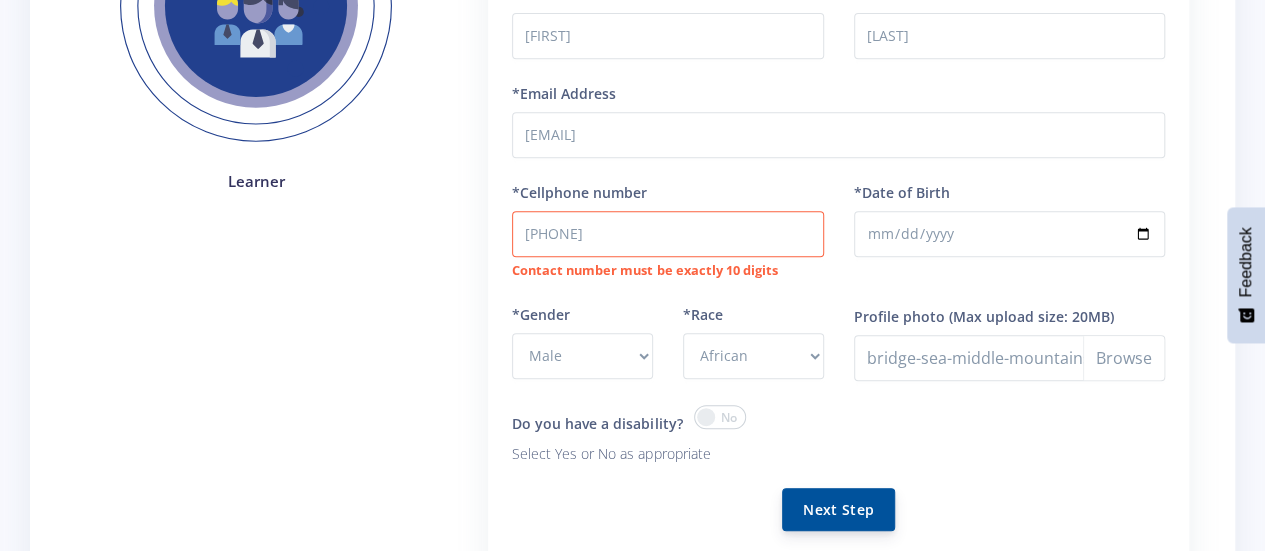 click on "Next
Step" at bounding box center [838, 509] 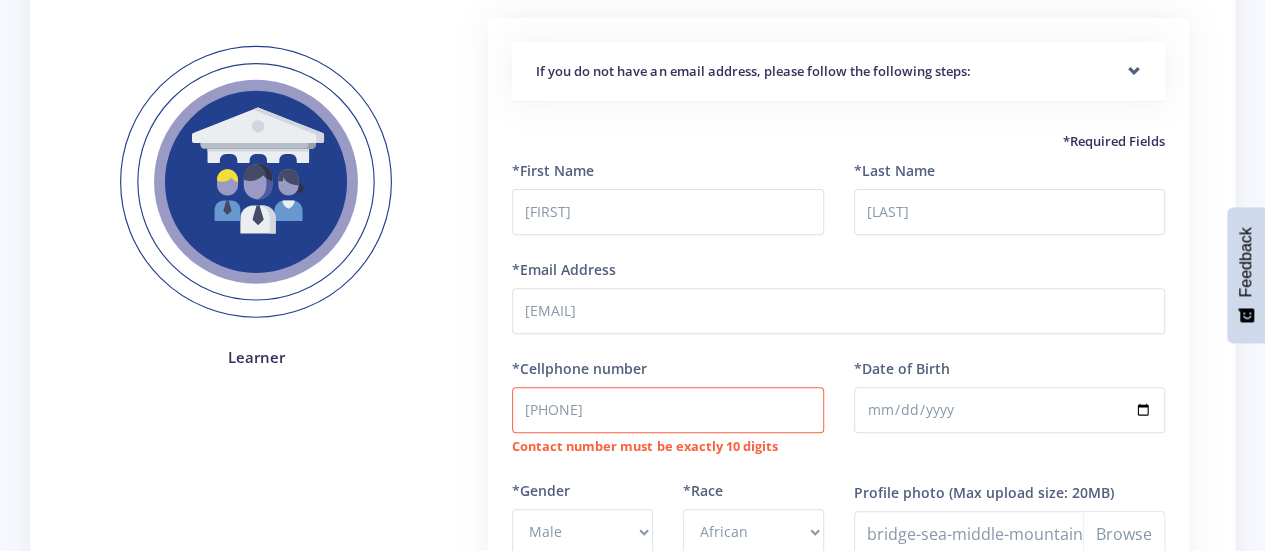 scroll, scrollTop: 269, scrollLeft: 0, axis: vertical 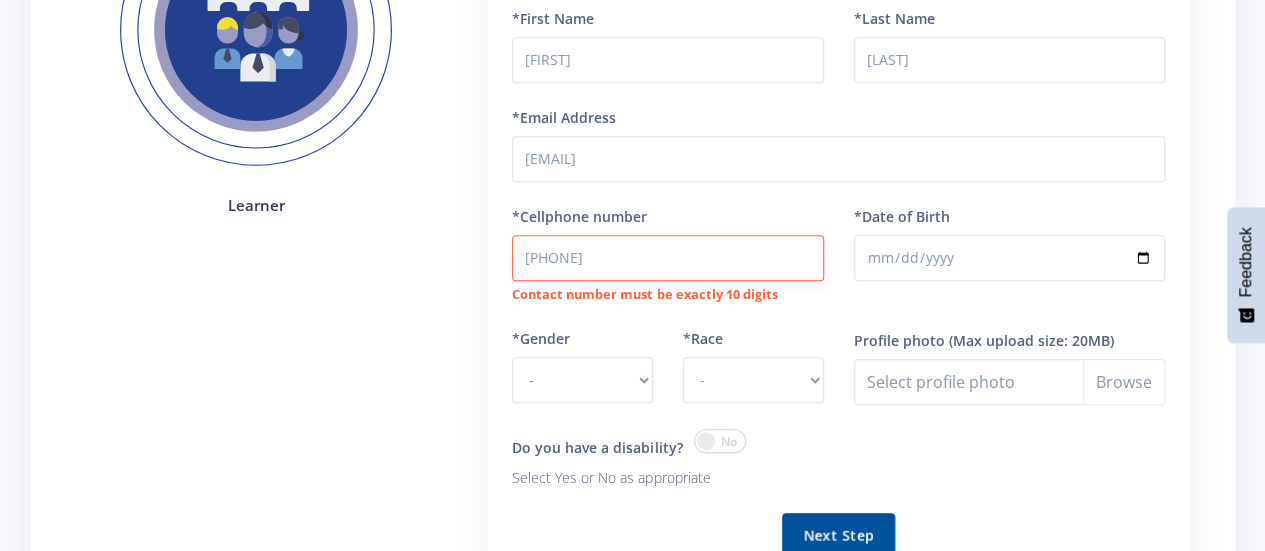 click on "[PHONE]" at bounding box center (667, 258) 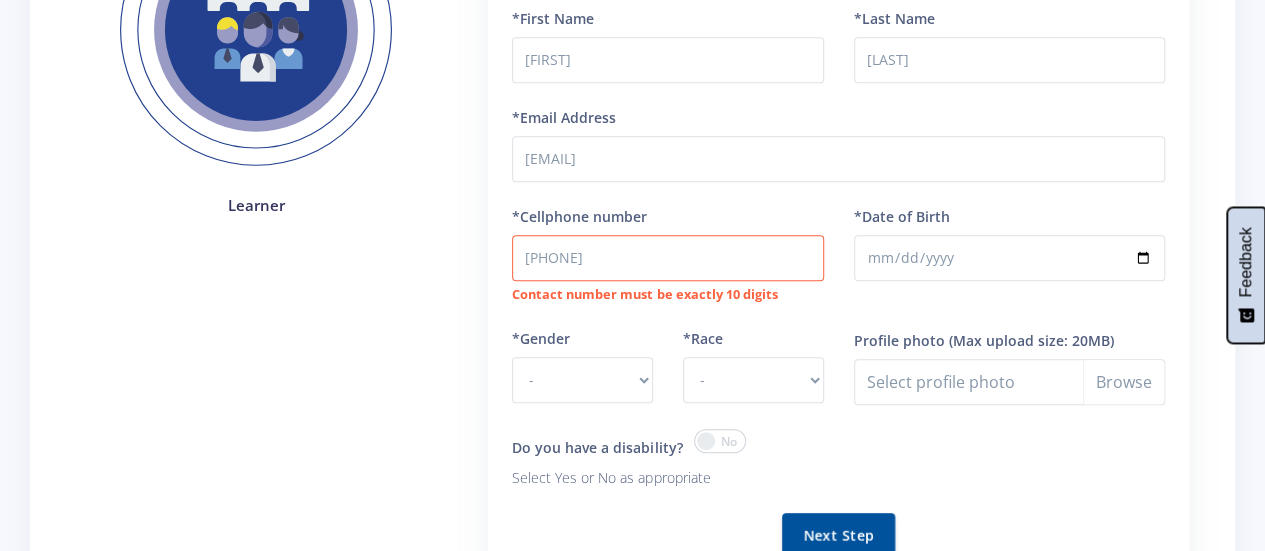 drag, startPoint x: 1254, startPoint y: 324, endPoint x: 1279, endPoint y: 319, distance: 25.495098 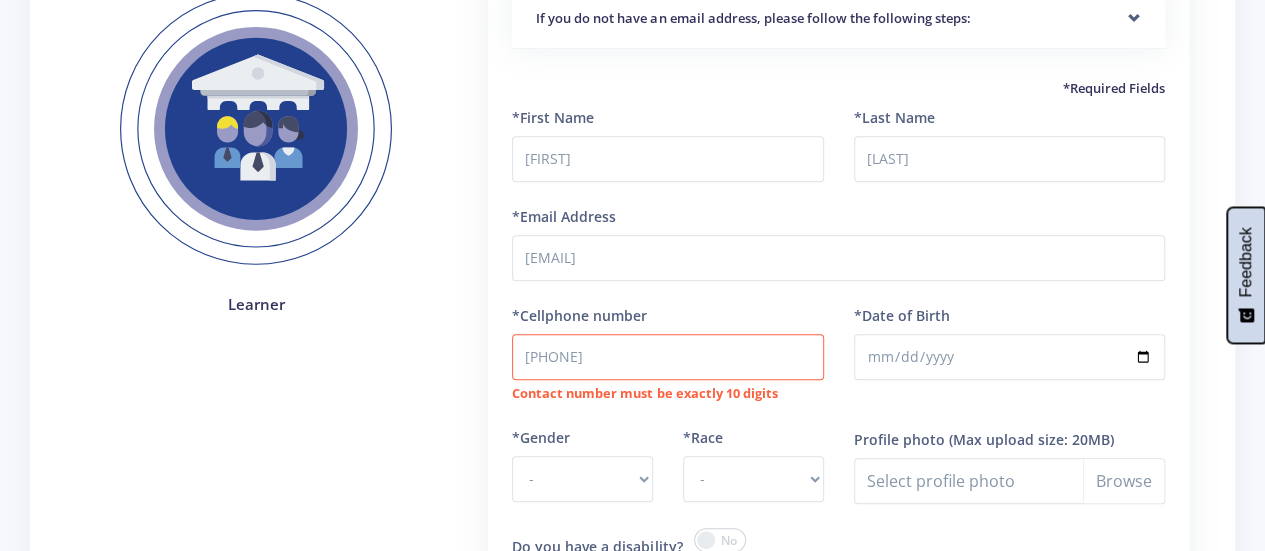scroll, scrollTop: 364, scrollLeft: 0, axis: vertical 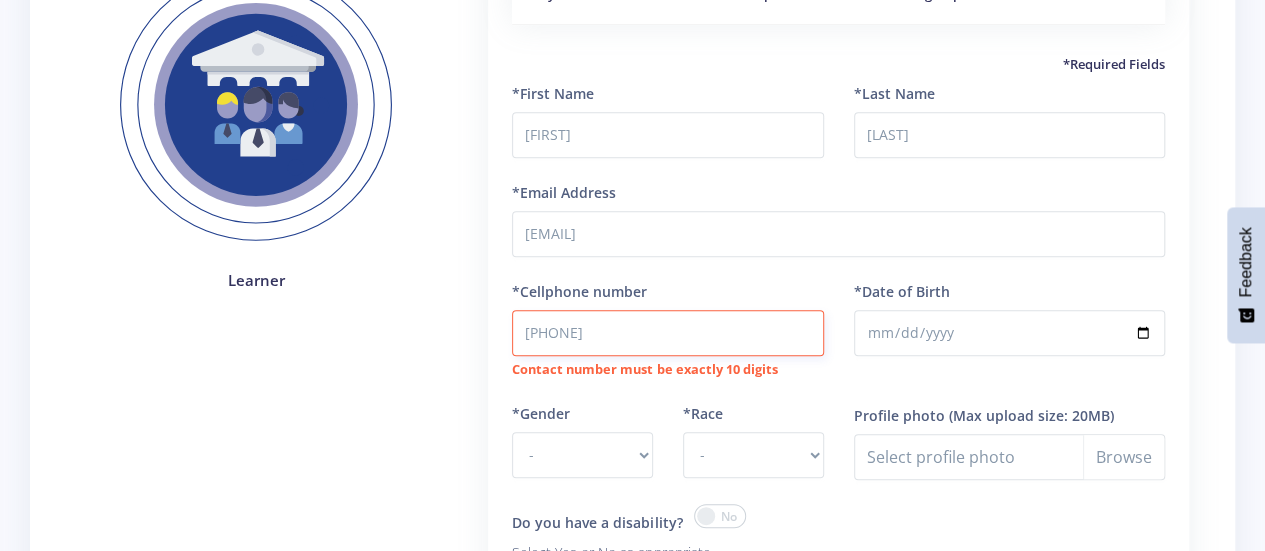 click on "[PHONE]" at bounding box center [667, 333] 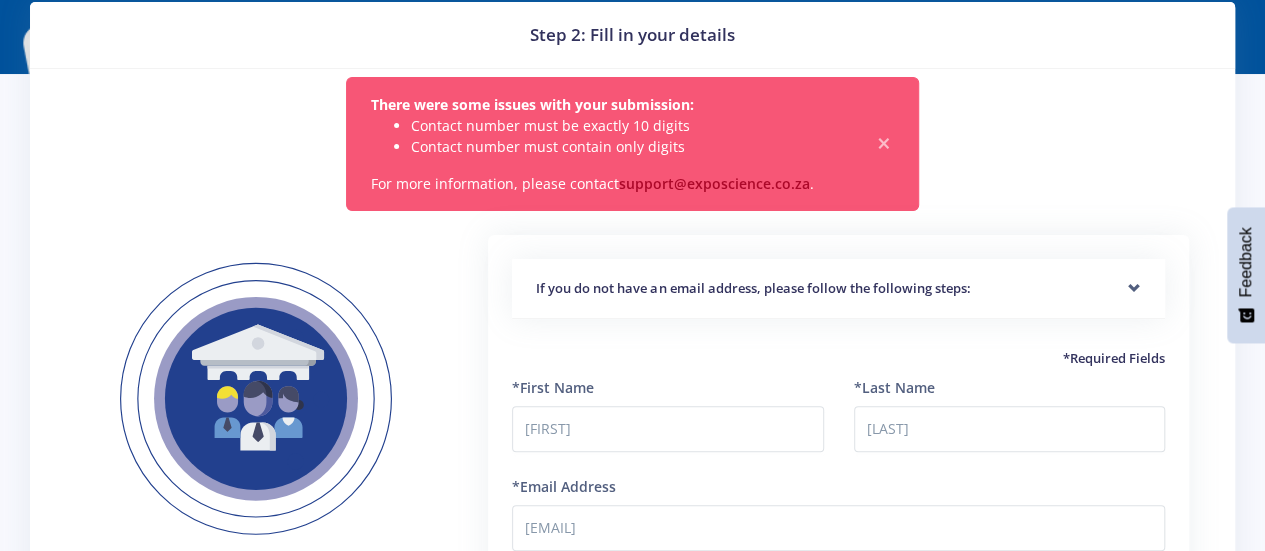 scroll, scrollTop: 0, scrollLeft: 0, axis: both 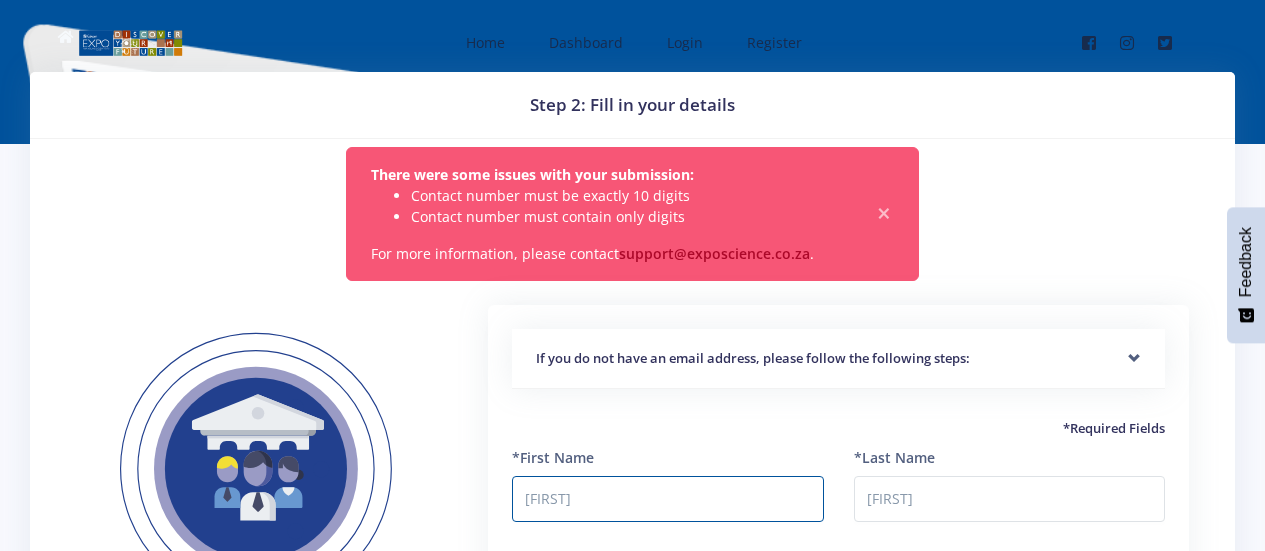 select on "M" 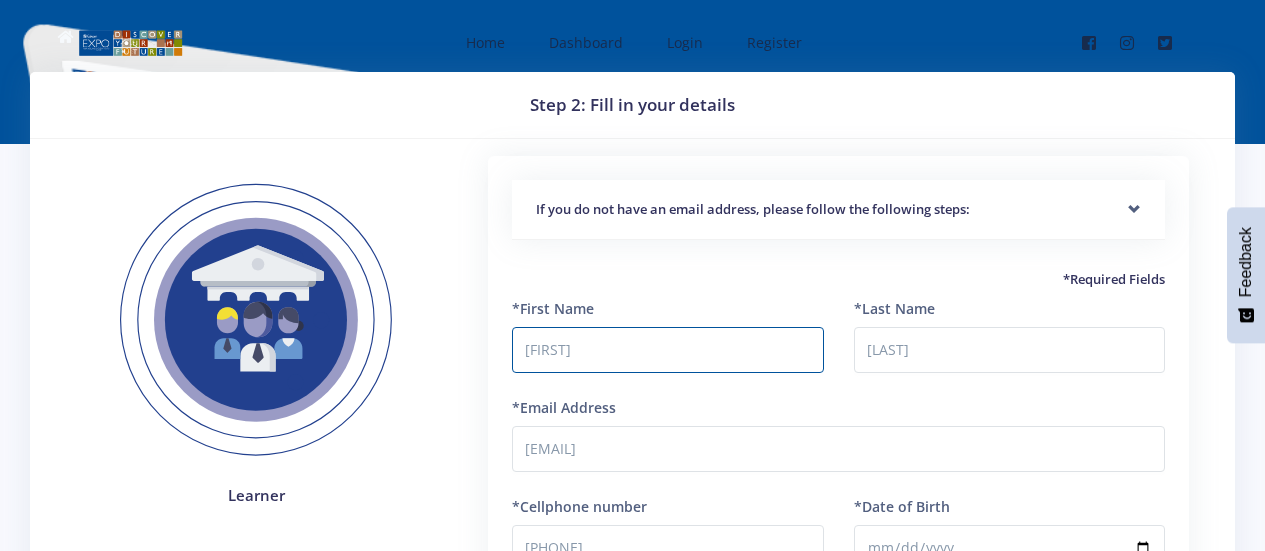 select on "M" 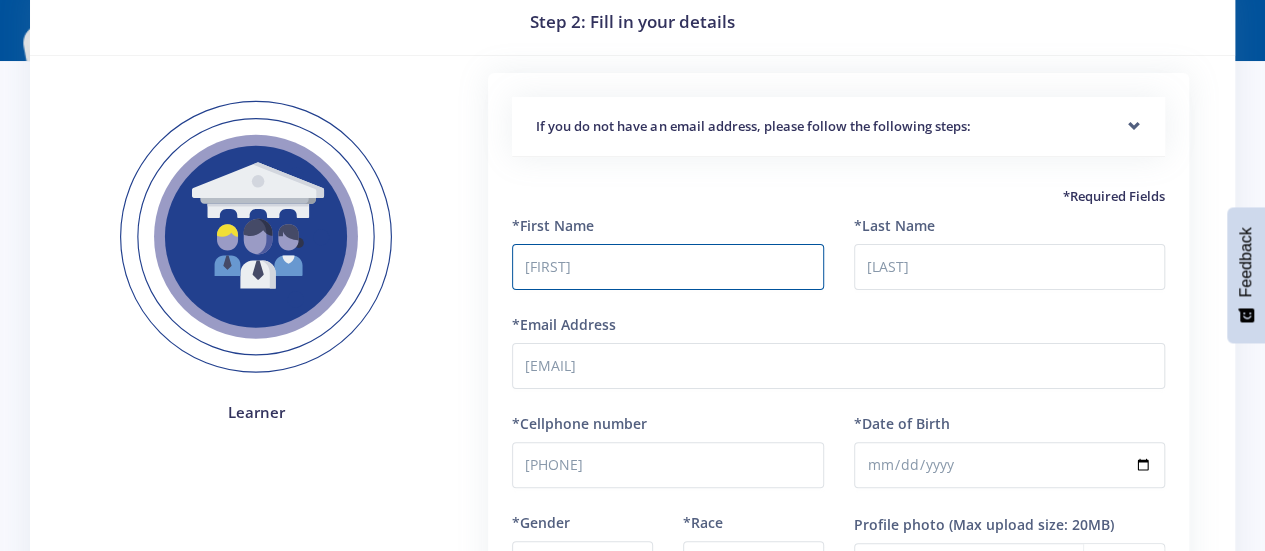scroll, scrollTop: 0, scrollLeft: 0, axis: both 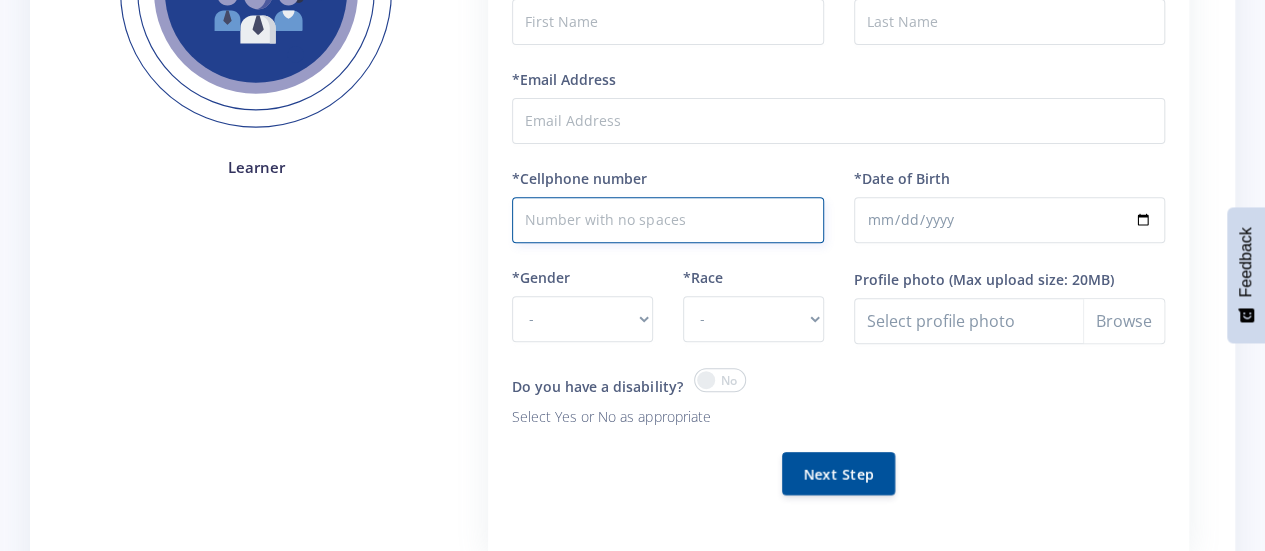 click on "*Cellphone number" at bounding box center (667, 220) 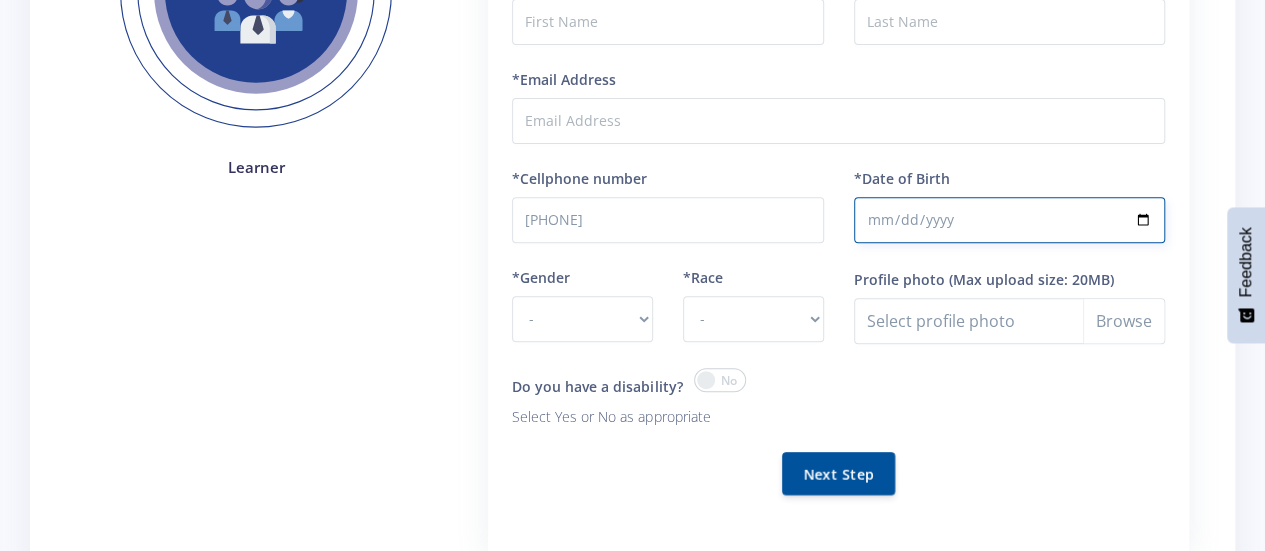 click on "*Date of Birth" at bounding box center [1009, 220] 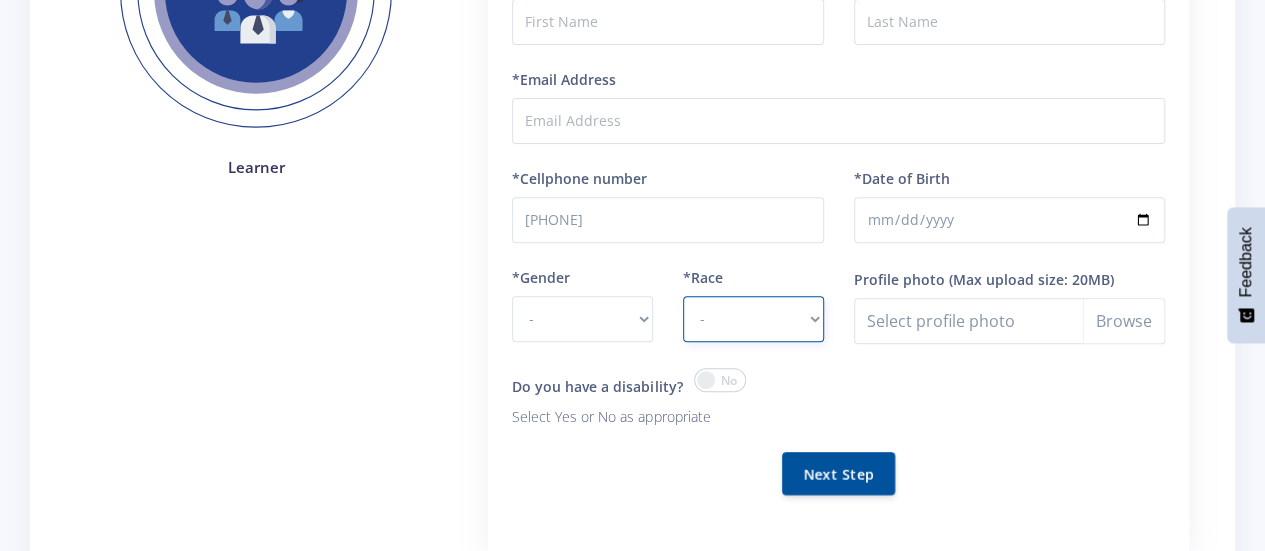 click on "-
African
Asian
Coloured
Indian
White
Other" at bounding box center (753, 319) 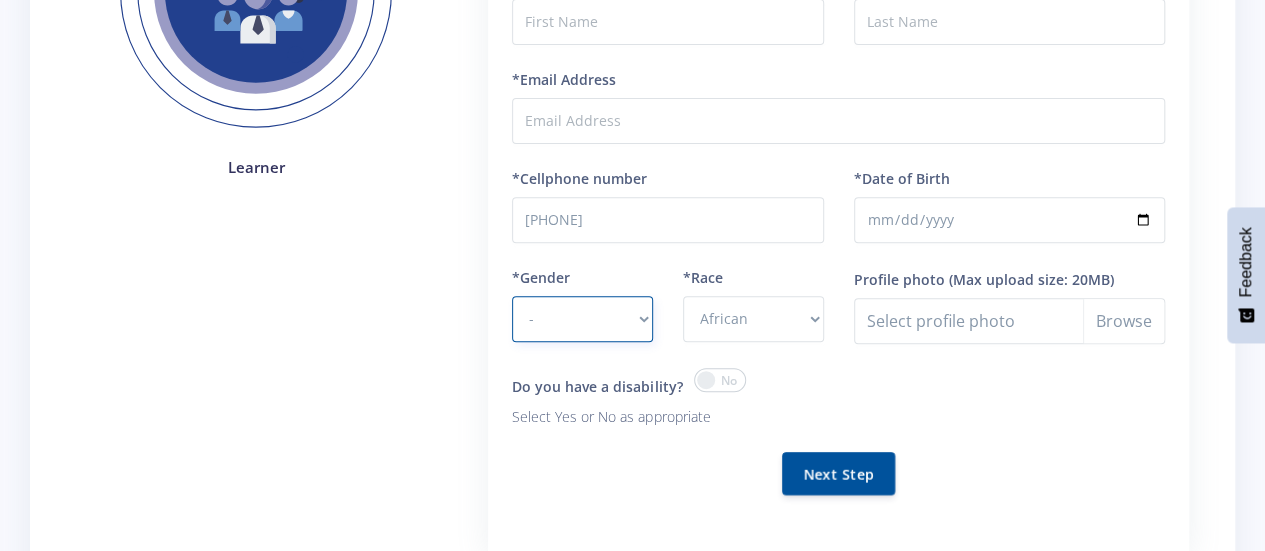 click on "-
Male
Female" at bounding box center (582, 319) 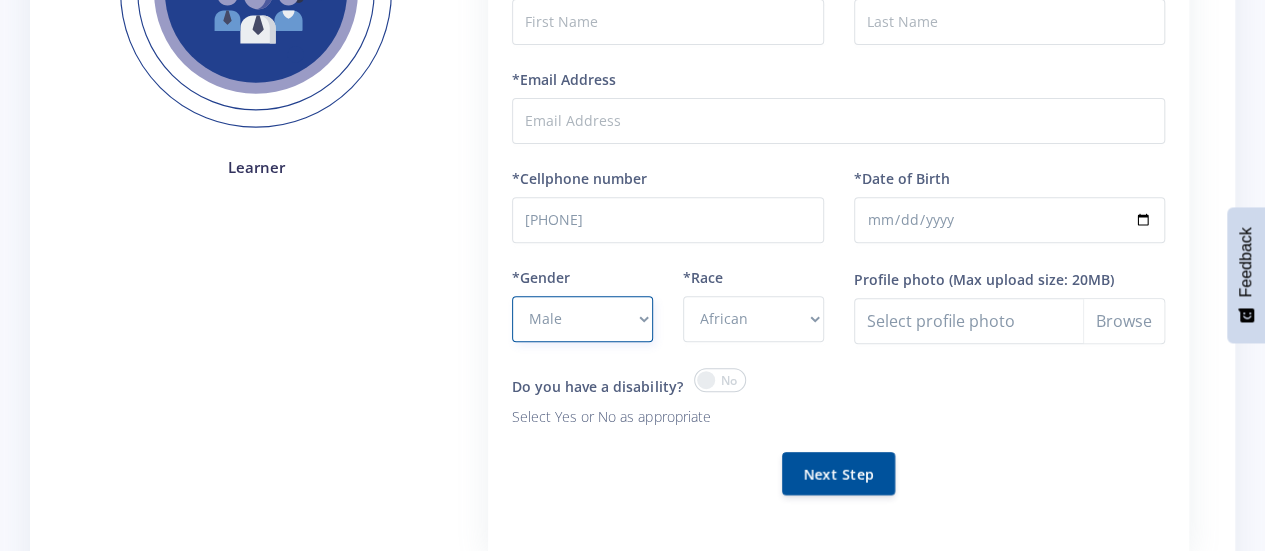 click on "-
Male
Female" at bounding box center (582, 319) 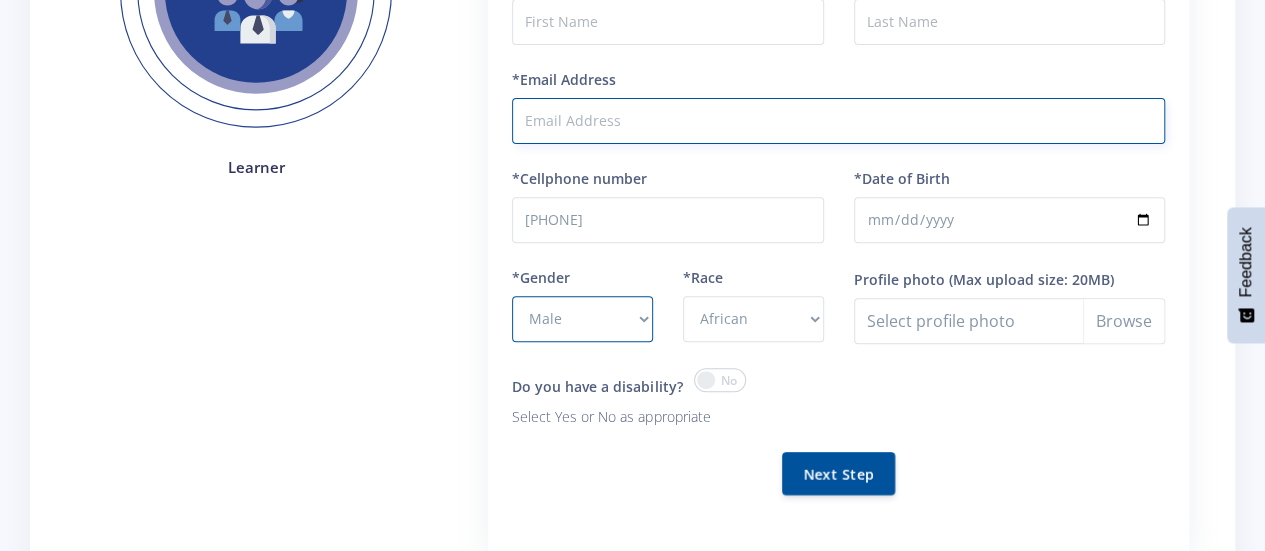 click on "*Email Address" at bounding box center [838, 121] 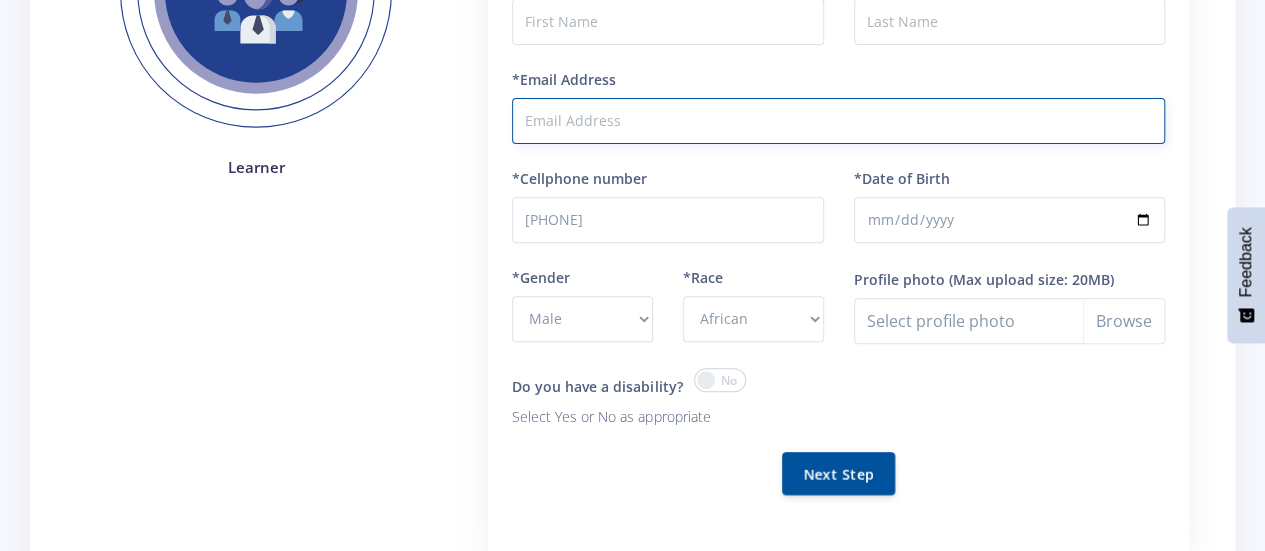 type on "[EMAIL]" 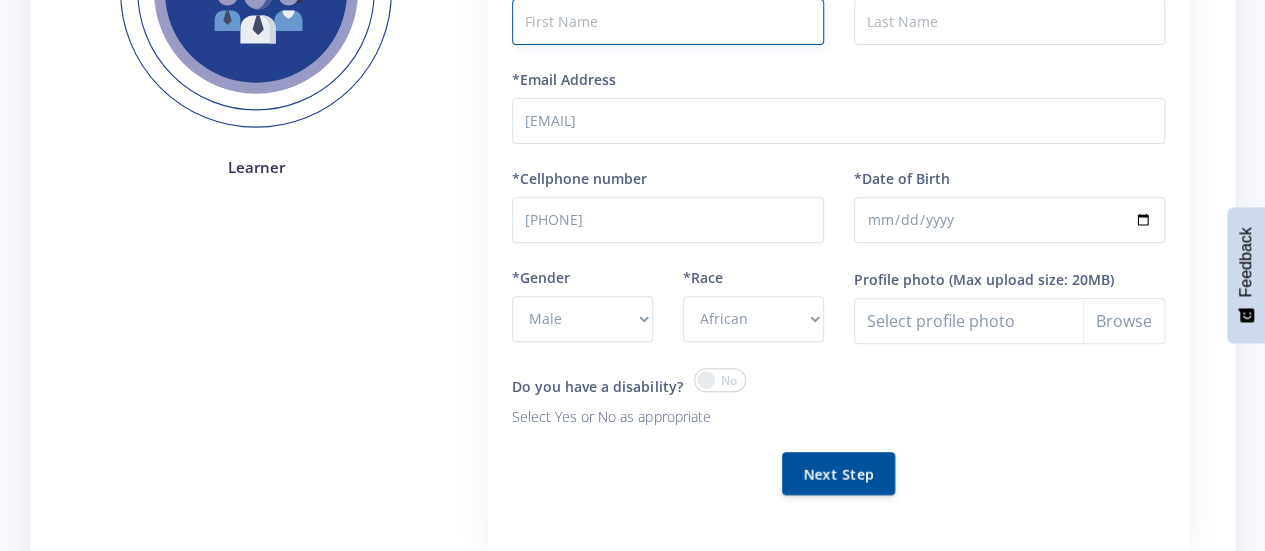 click at bounding box center (667, 22) 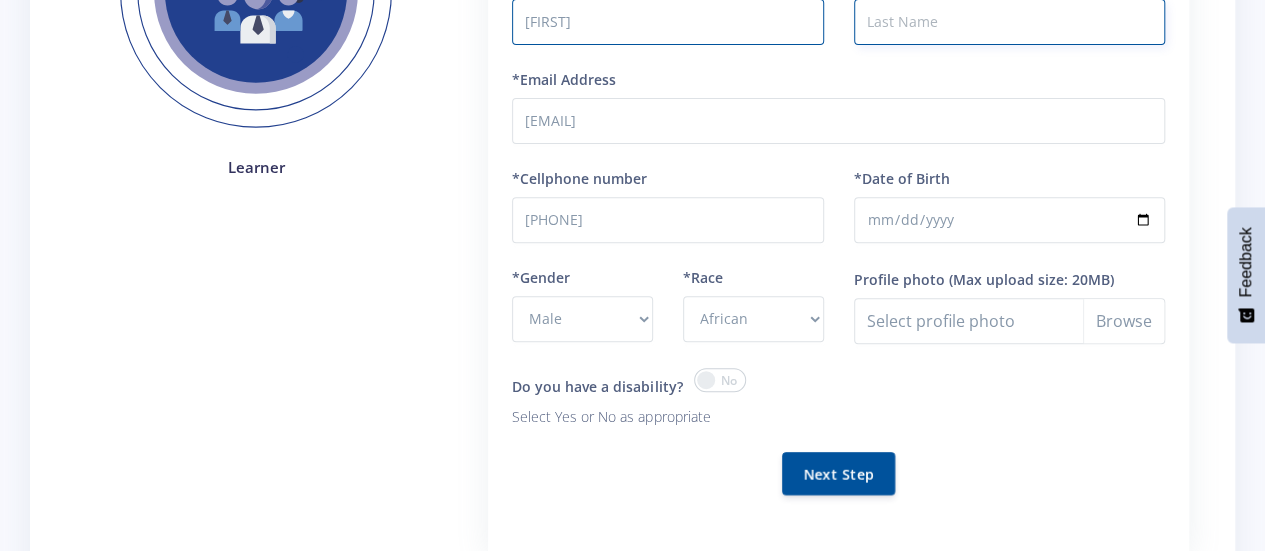 type on "[LAST]" 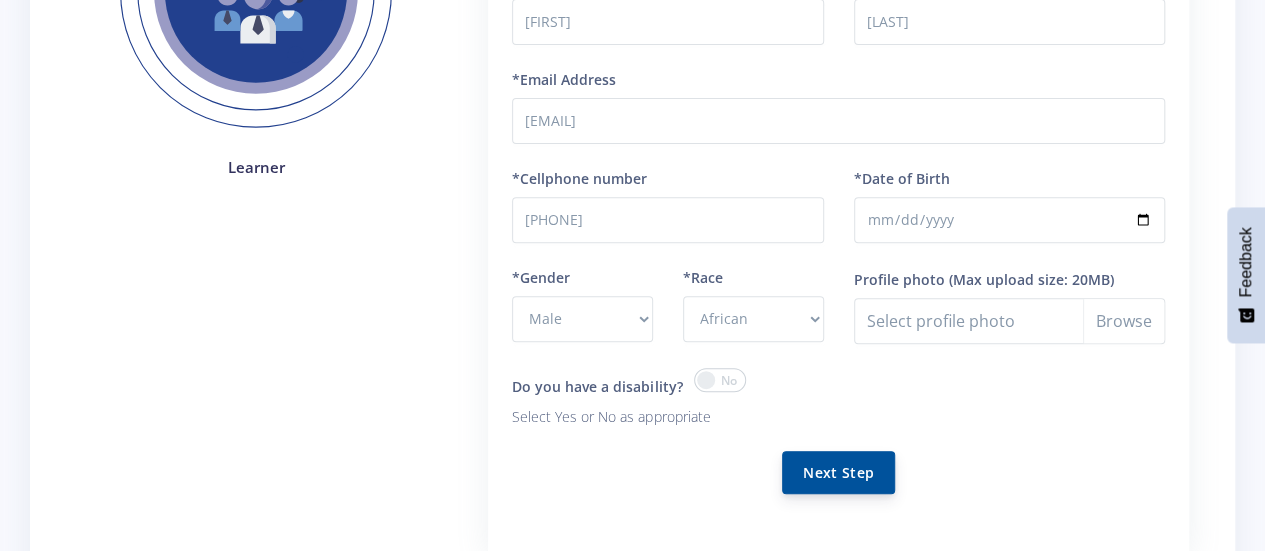 click on "Next
Step" at bounding box center [838, 472] 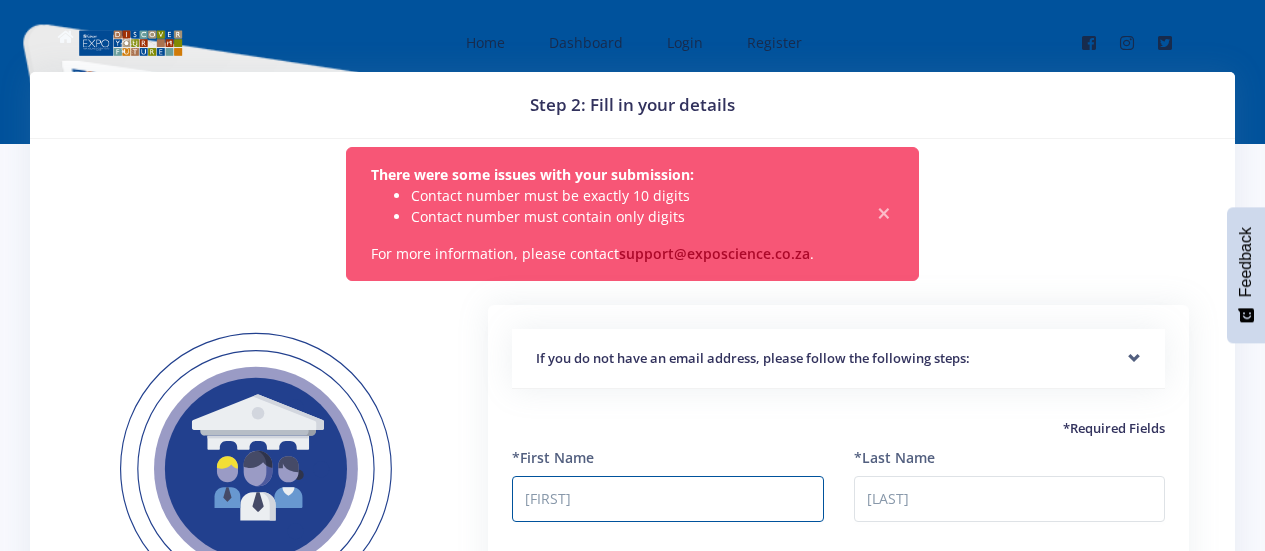 scroll, scrollTop: 0, scrollLeft: 0, axis: both 